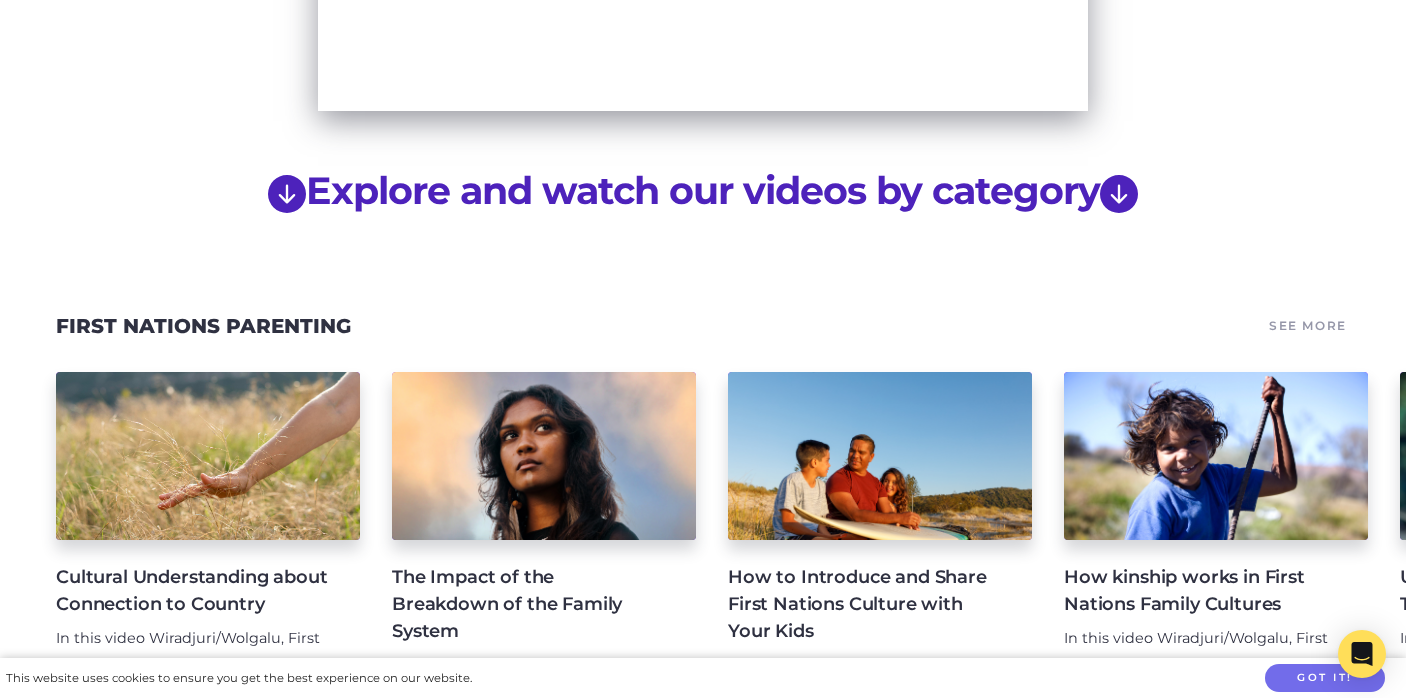 scroll, scrollTop: 1508, scrollLeft: 0, axis: vertical 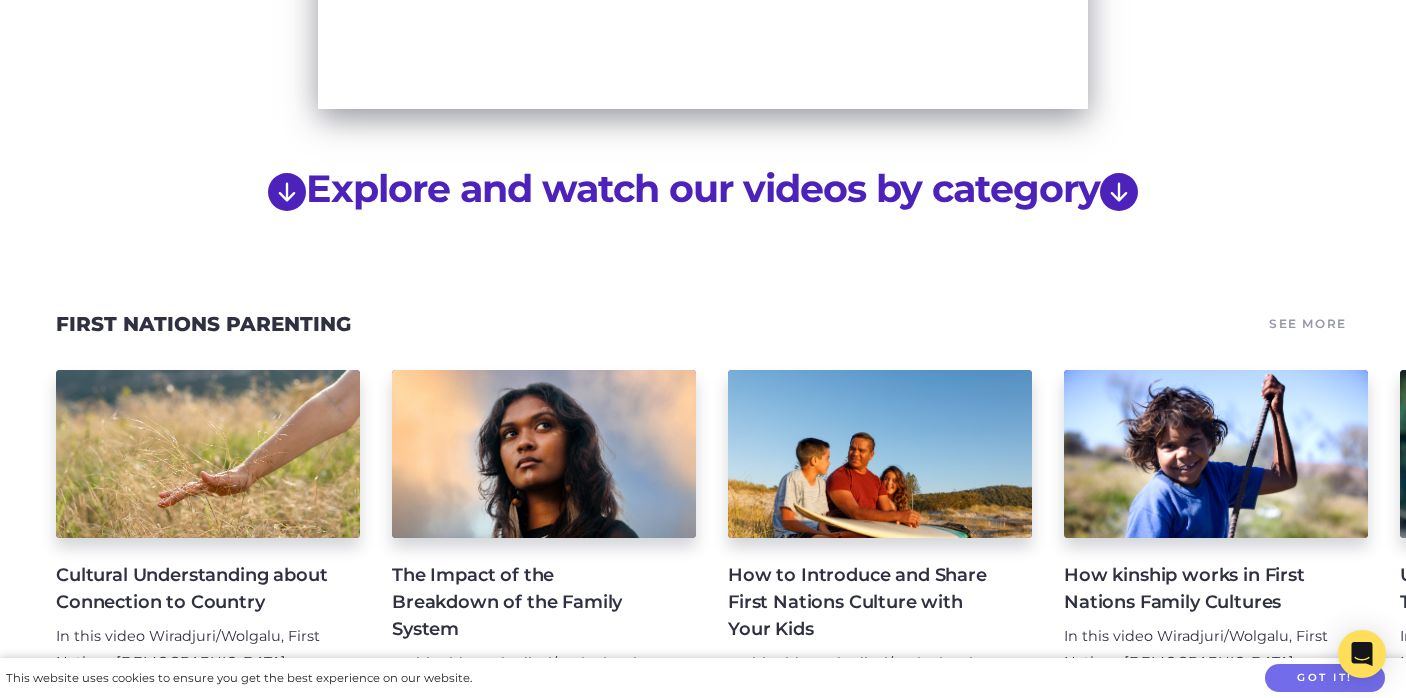 click on "See More" at bounding box center [1308, 324] 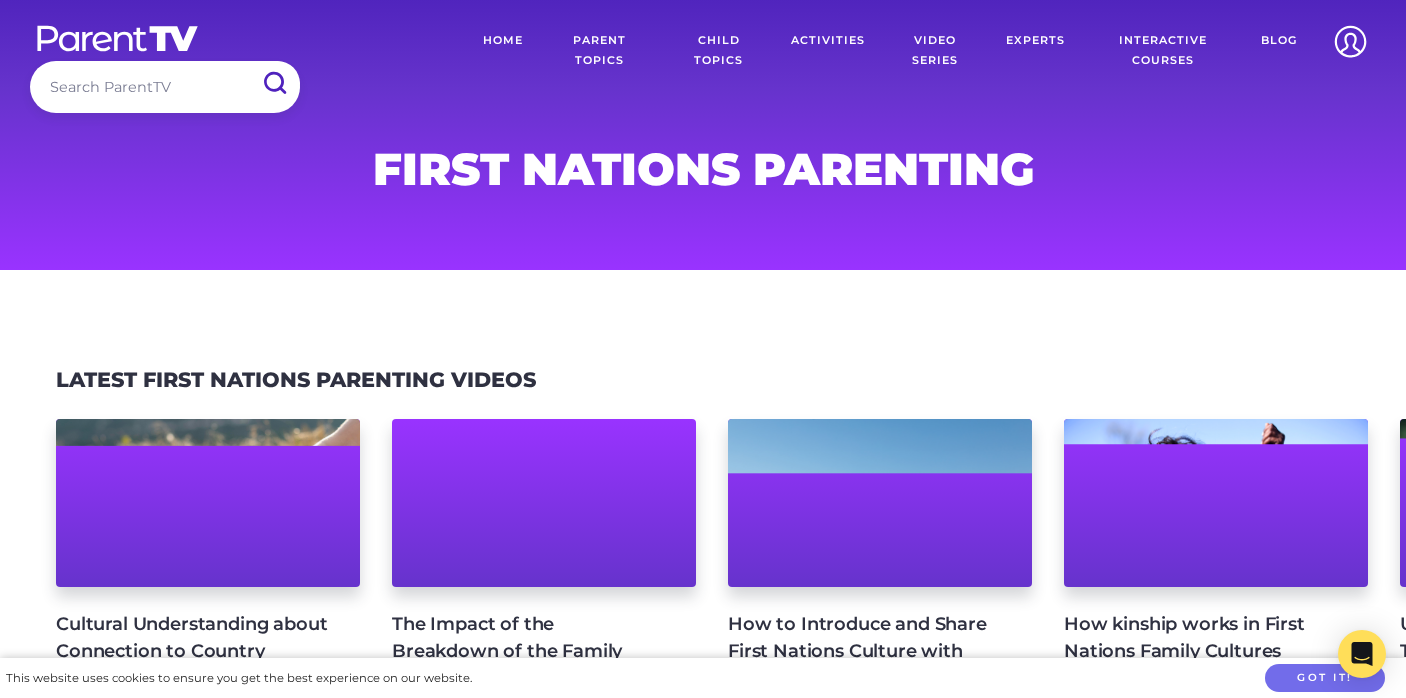 scroll, scrollTop: 0, scrollLeft: 0, axis: both 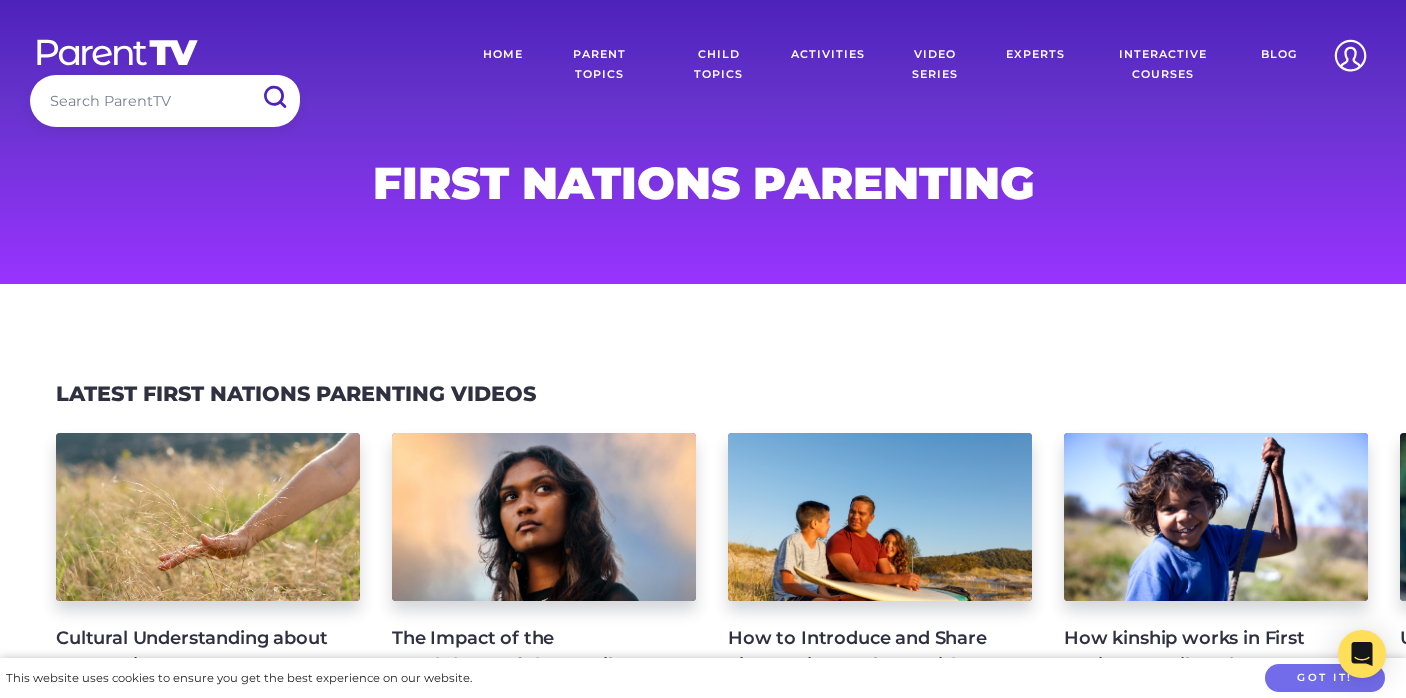click on "Video Series" at bounding box center (935, 65) 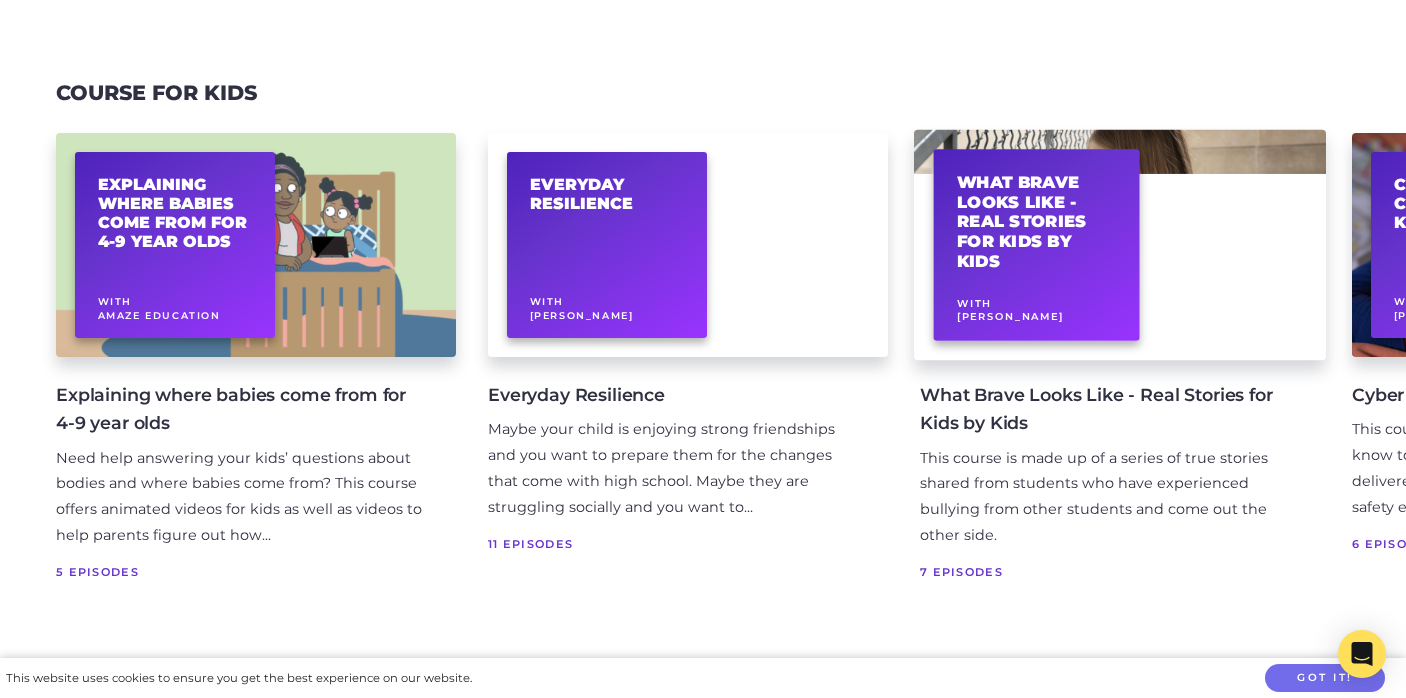 scroll, scrollTop: 1663, scrollLeft: 0, axis: vertical 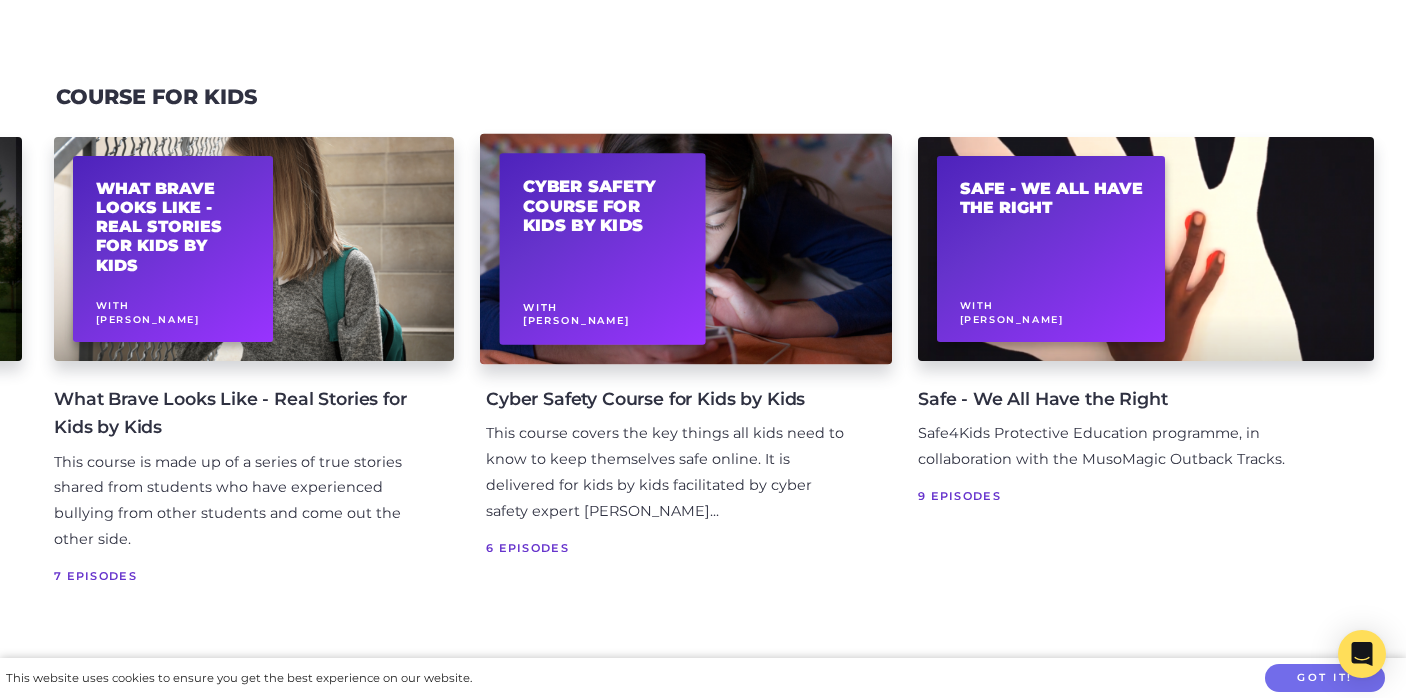 click on "Cyber Safety Course for Kids by Kids   With Rachel Downie" at bounding box center [603, 249] 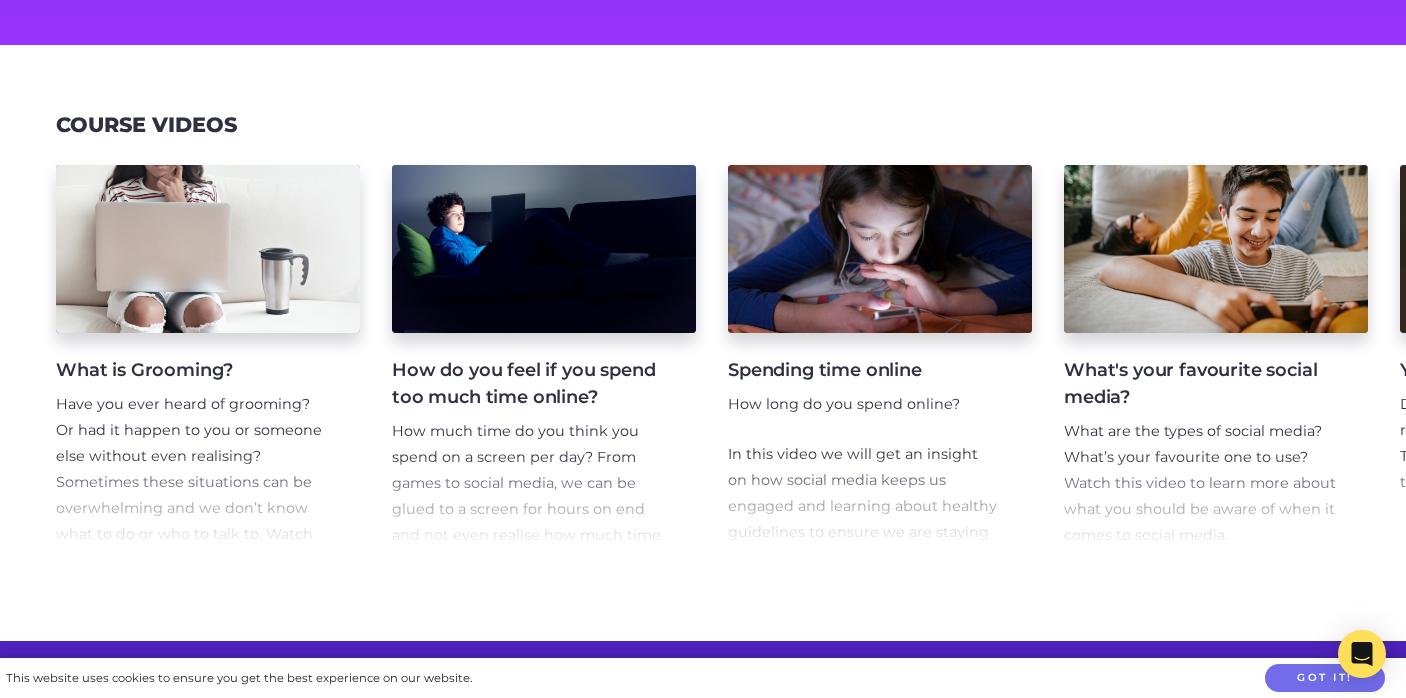 scroll, scrollTop: 418, scrollLeft: 0, axis: vertical 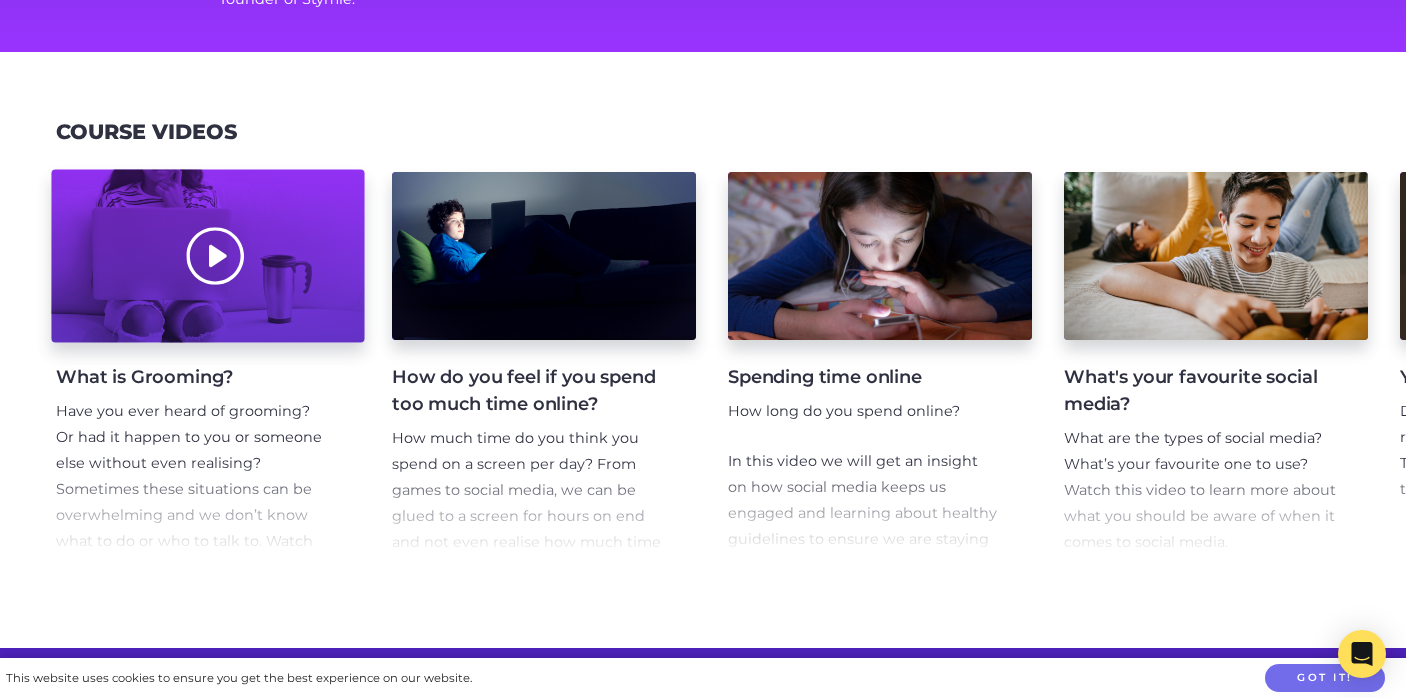 click at bounding box center (207, 256) 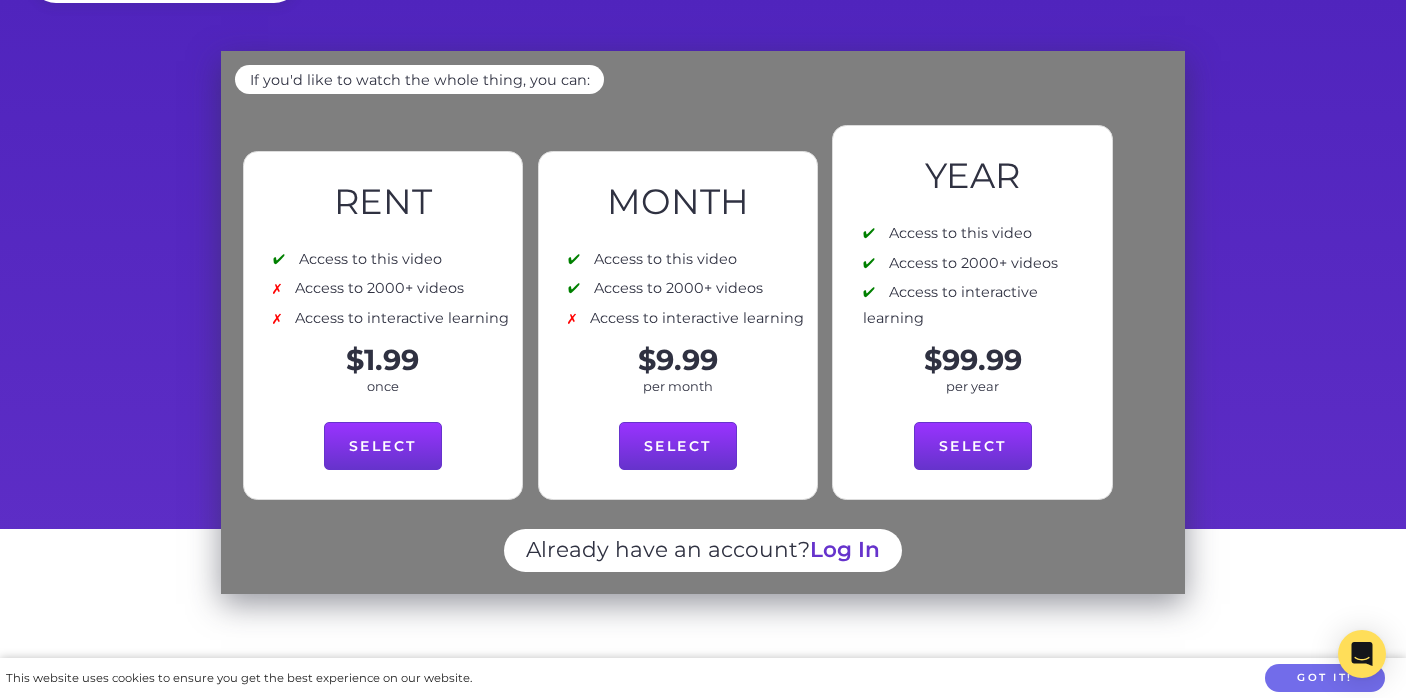 scroll, scrollTop: 0, scrollLeft: 0, axis: both 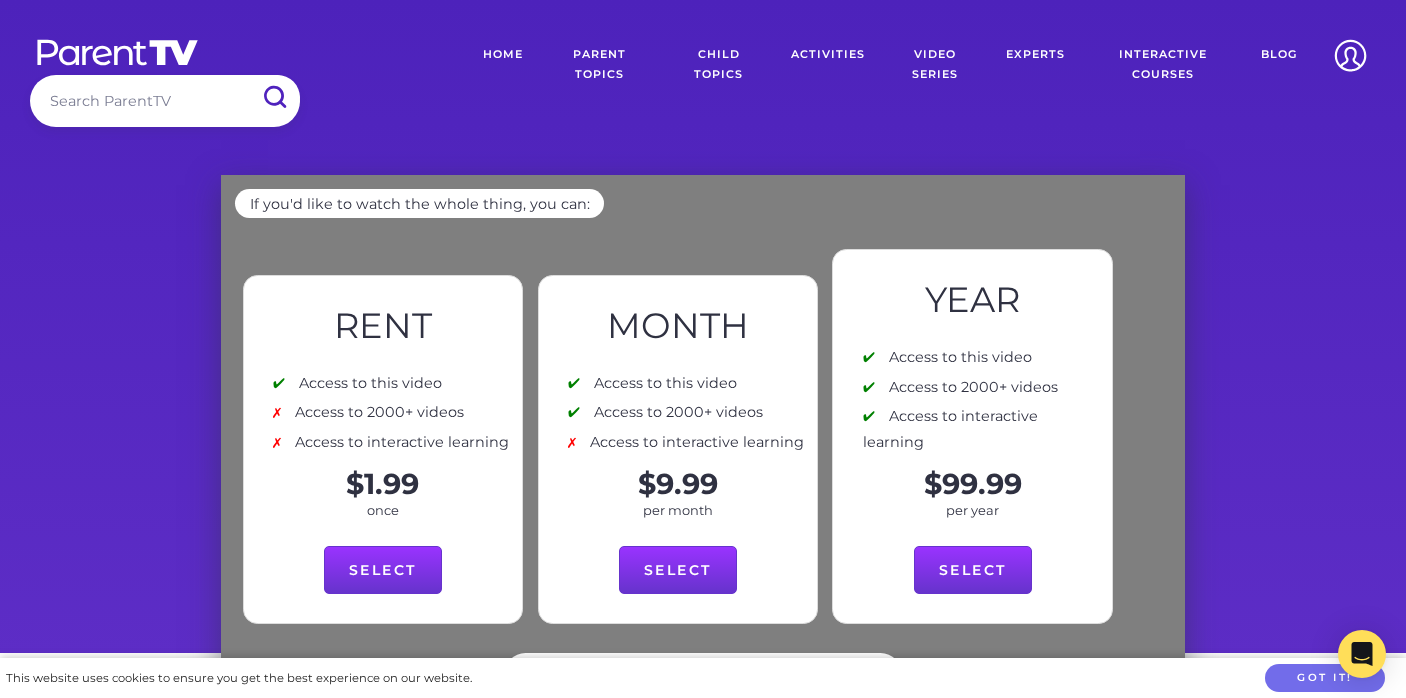 click on "Home" at bounding box center (503, 65) 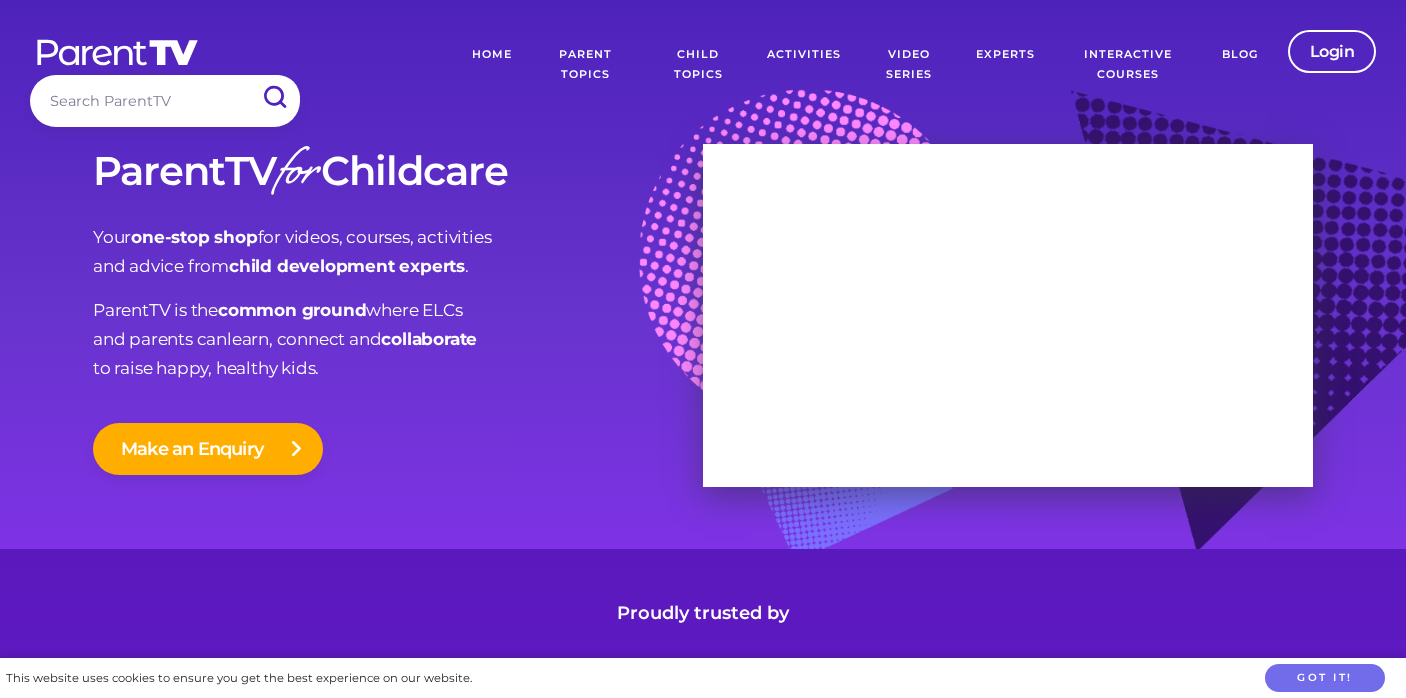 scroll, scrollTop: 0, scrollLeft: 0, axis: both 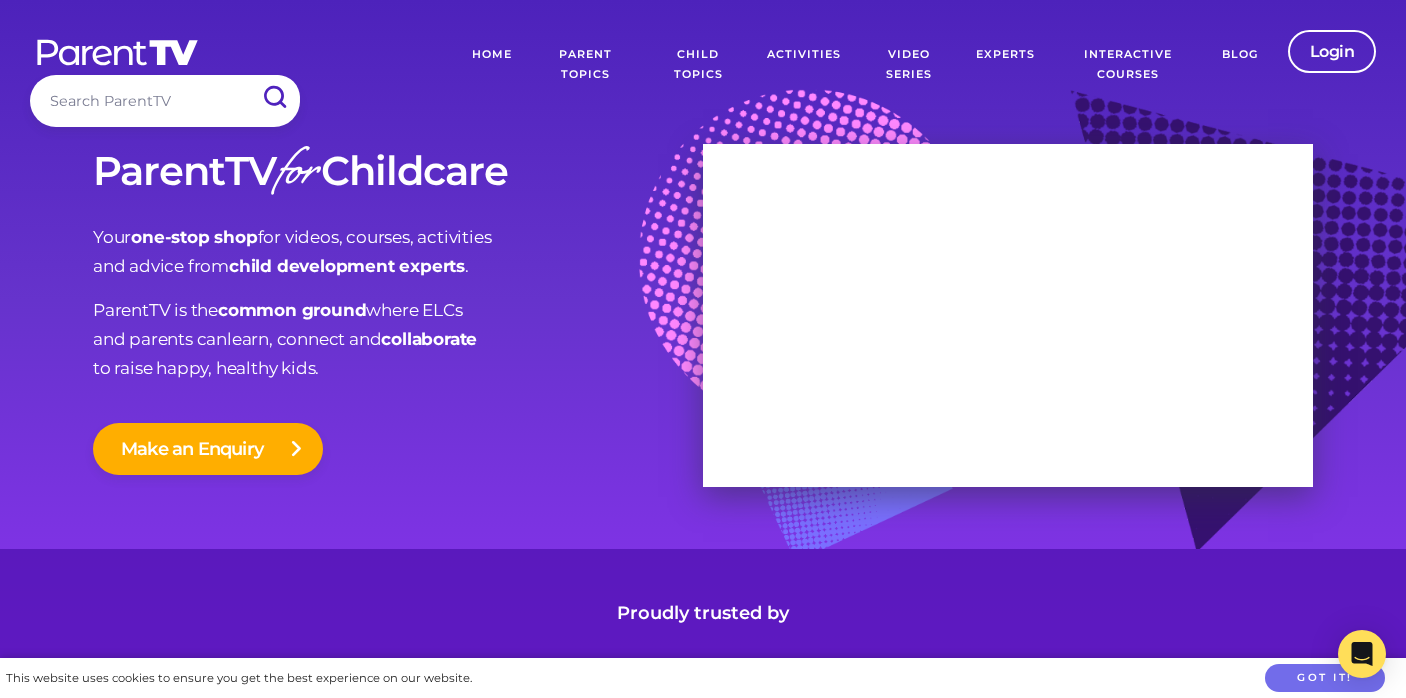click on "Home" at bounding box center (492, 65) 